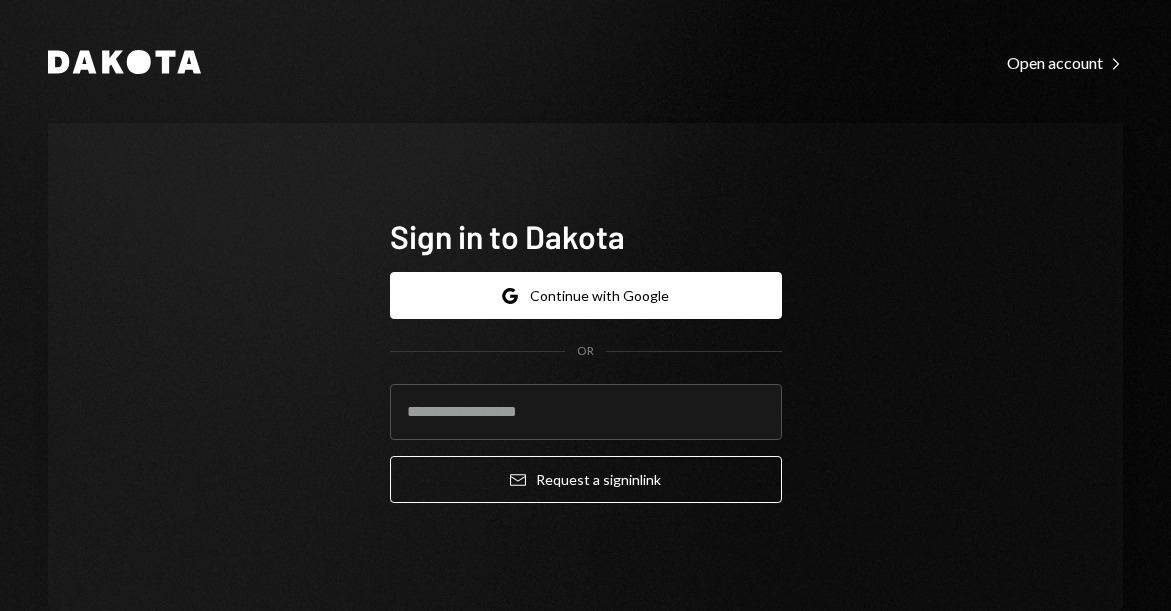 scroll, scrollTop: 0, scrollLeft: 0, axis: both 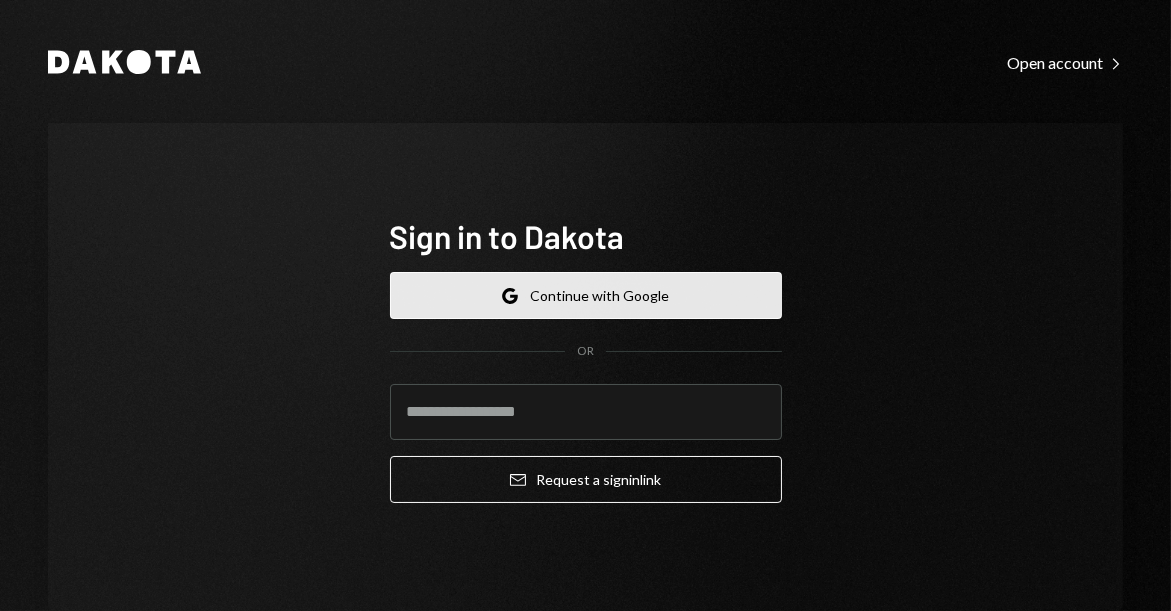 click on "Google  Continue with Google" at bounding box center [586, 295] 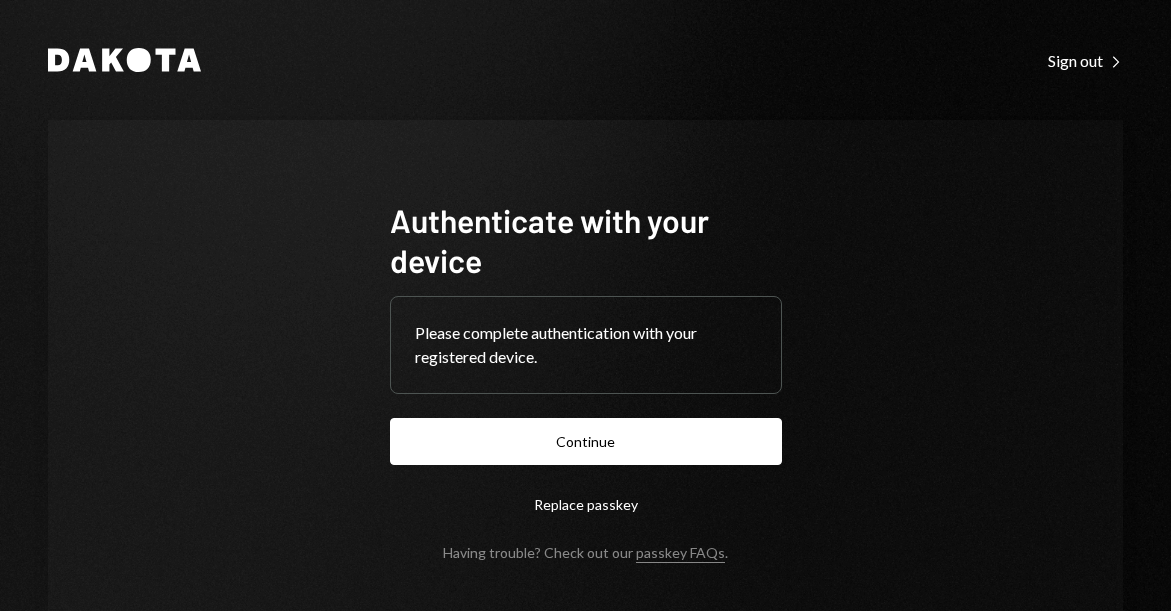 scroll, scrollTop: 0, scrollLeft: 0, axis: both 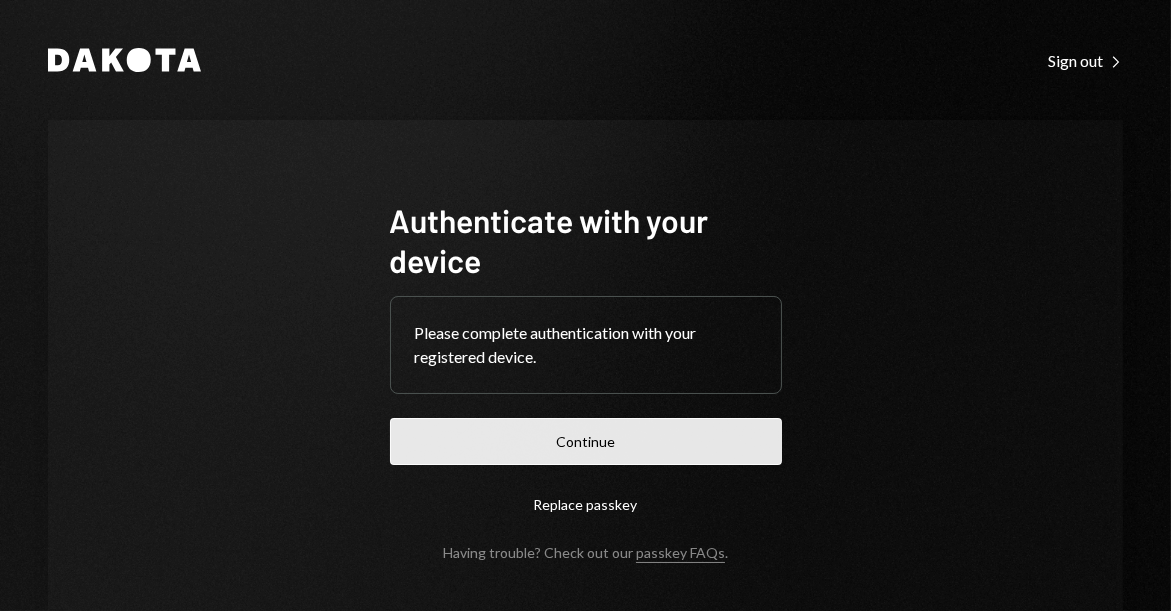 click on "Continue" at bounding box center [586, 441] 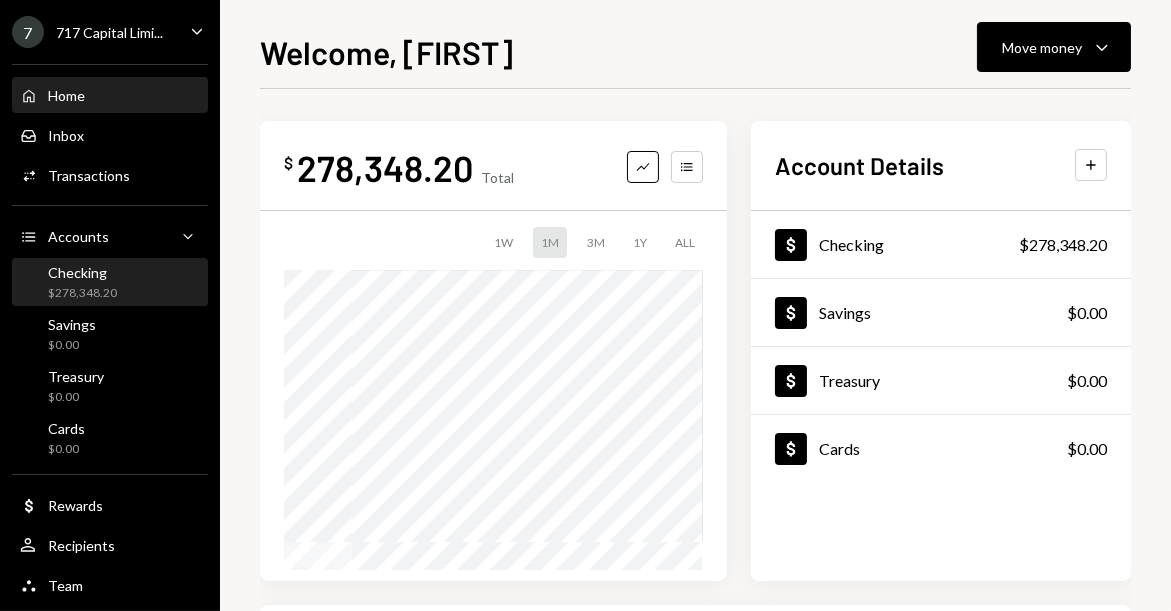 click on "$278,348.20" at bounding box center (82, 293) 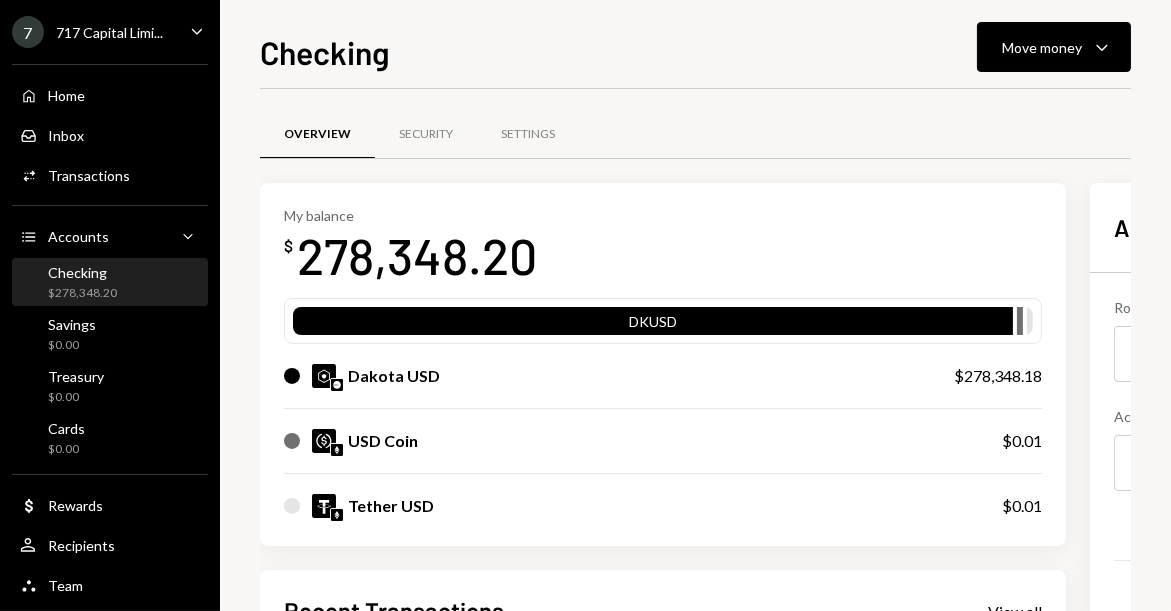scroll, scrollTop: 28, scrollLeft: 0, axis: vertical 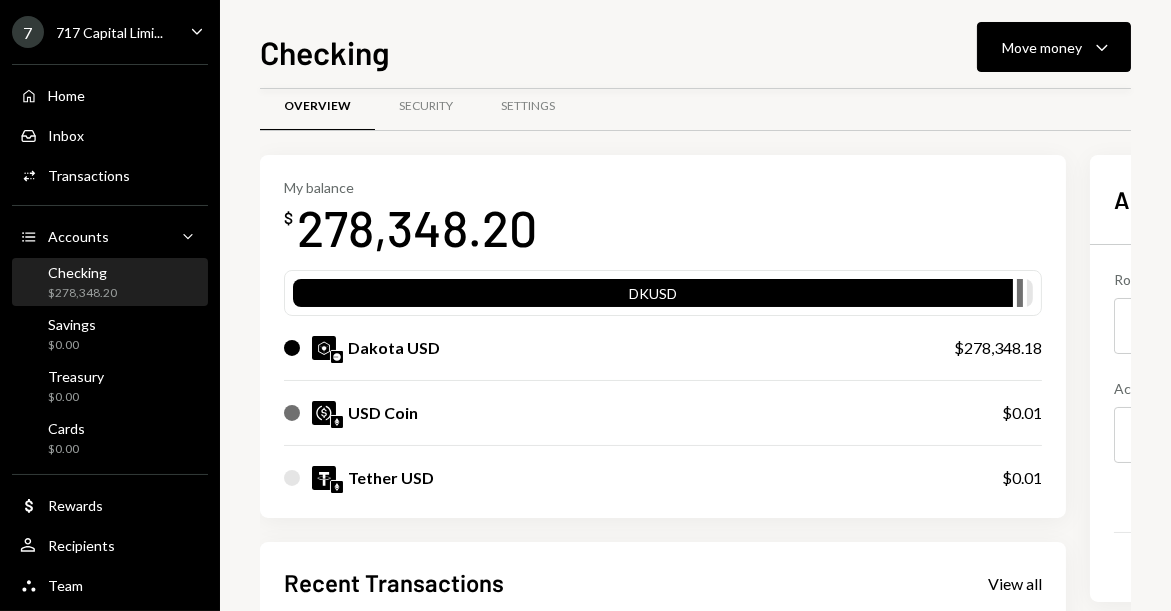 click on "My balance $ 278,348.20 DKUSD Dakota USD $278,348.18 USD Coin $0.01 Tether USD $0.01" at bounding box center [663, 337] 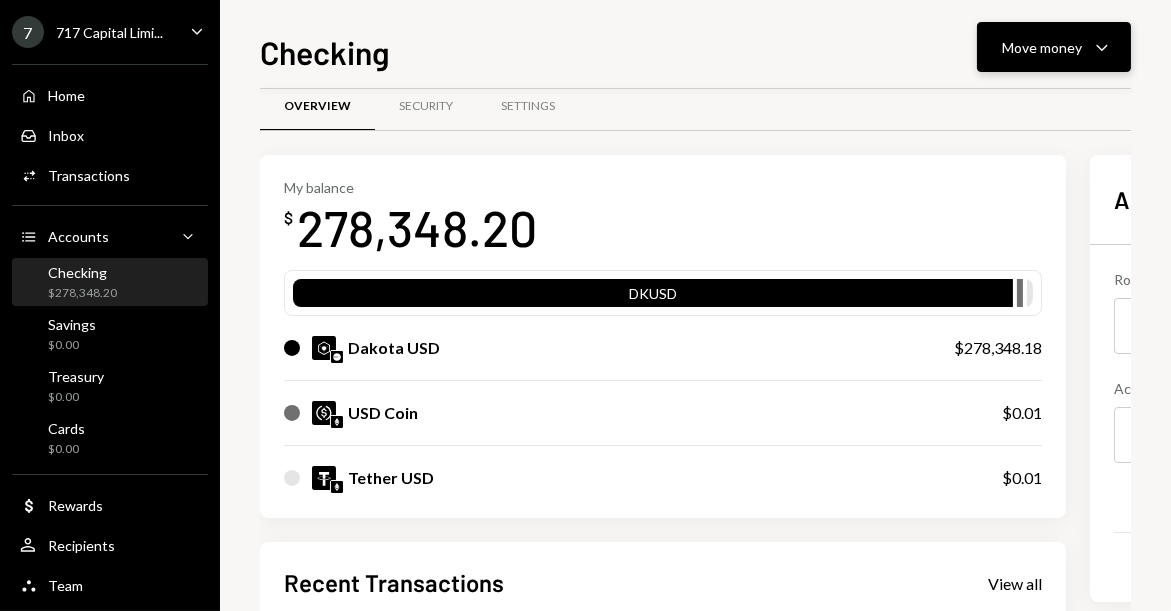 click on "Move money Caret Down" at bounding box center (1054, 47) 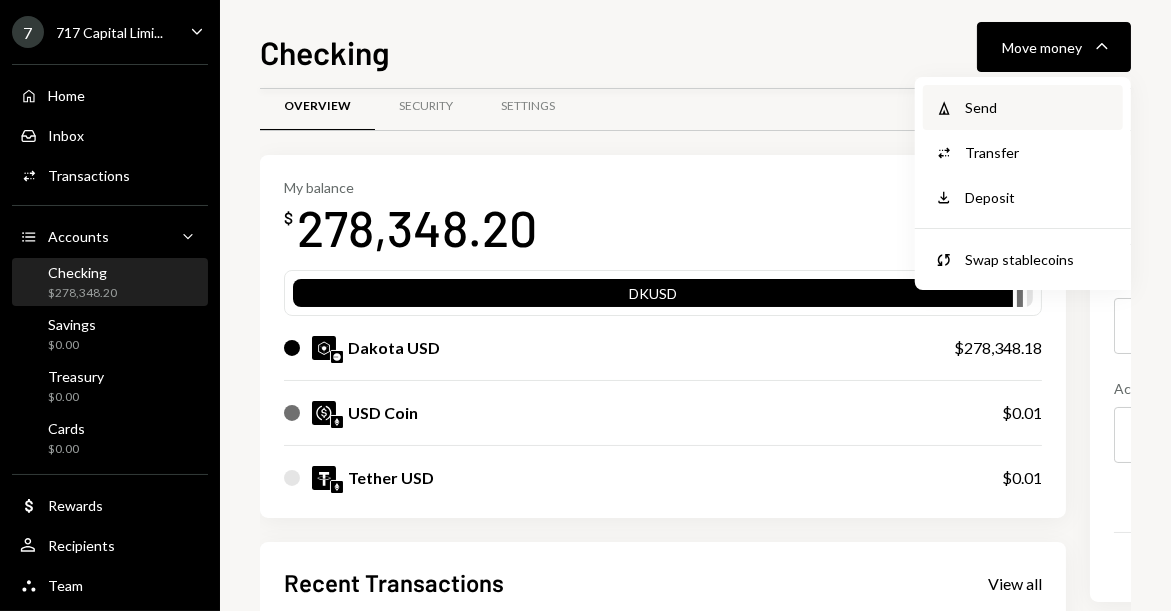click on "Withdraw Send" at bounding box center (1023, 107) 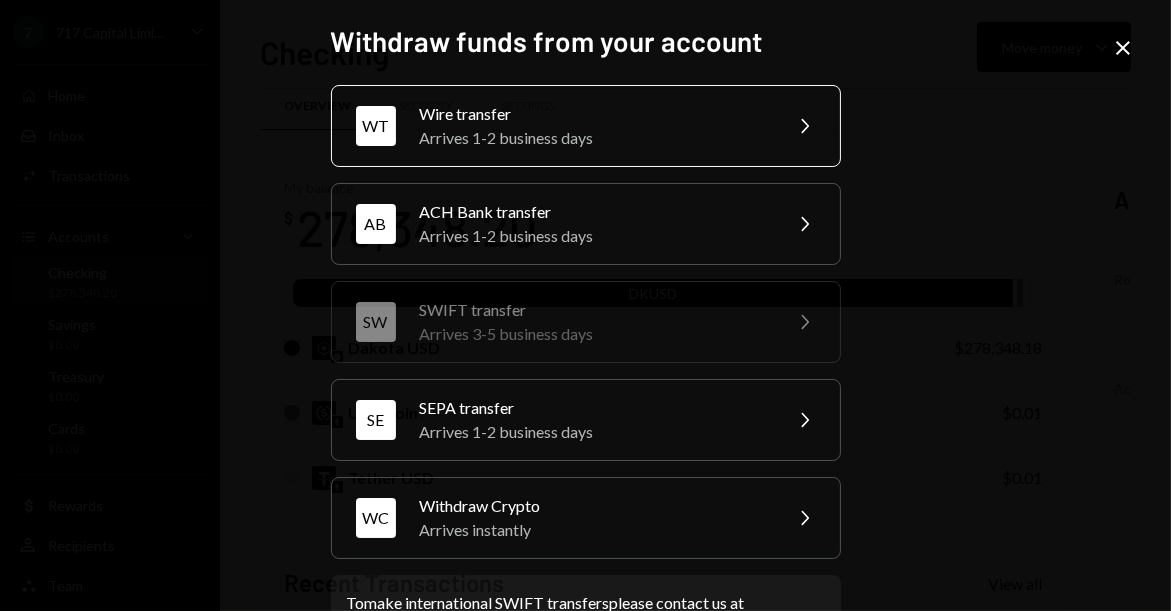 click on "Arrives 1-2 business days" at bounding box center (594, 138) 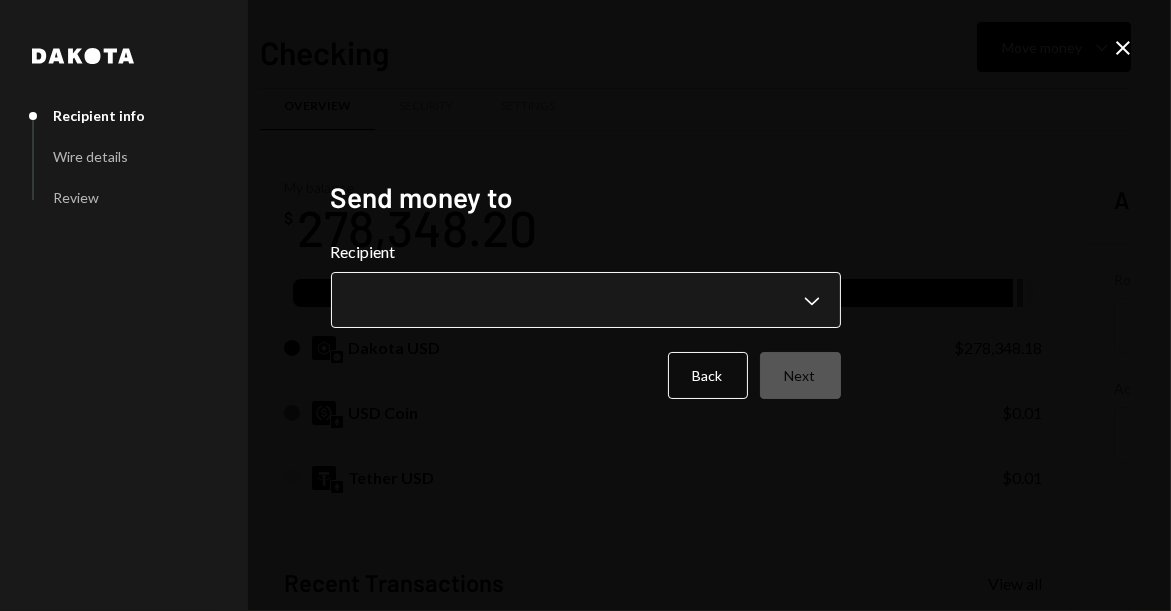 click on "7 717 Capital Limi... Caret Down Home Home Inbox Inbox Activities Transactions Accounts Accounts Caret Down Checking $278,348.20 Savings $0.00 Treasury $0.00 Cards $0.00 Dollar Rewards User Recipients Team Team Checking Move money Caret Down Overview Security Settings My balance $ 278,348.20 DKUSD Dakota USD $278,348.18 USD Coin $0.01 Tether USD $0.01 Recent Transactions View all Type Initiated By Initiated At Status Bank Deposit $49,975.00 1/JMD SUPPLY INC. 2:34 PM Pending Deposit 267,560.28  DKUSD 0x4c2c...A200B8 Copy 2:02 PM Completed Stablecoin Conversion $267,667.35 [FIRST] [LAST] 1:53 PM Completed Deposit 267,667.3545  USDT 0x89e5...aa7c40 Copy 1:49 PM Completed Withdrawal 105,548.77  USDT [FIRST] [LAST] 07/16/2025 Completed Account Details Routing Number 101019644 Copy Account Number • • • • • • • •  3241 Show Copy View more details Right Arrow Make international deposit Right Arrow Account Information Money in (last 30 days) Up Right Arrow $17,612,441.59 Money out (last 30 days) Right Arrow" at bounding box center [585, 305] 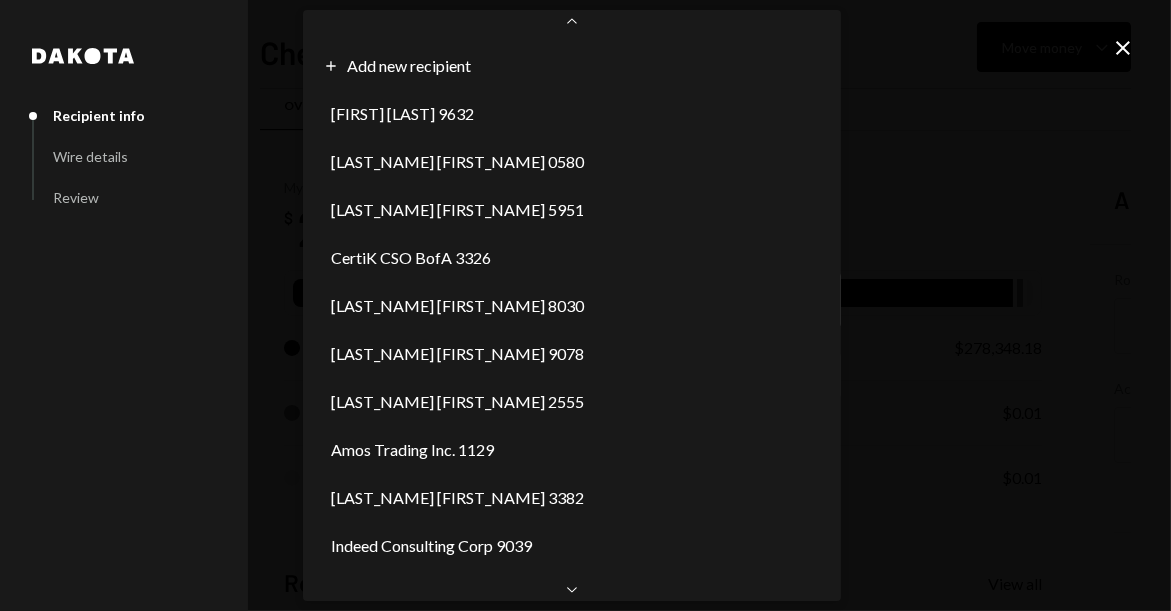 scroll, scrollTop: 3117, scrollLeft: 0, axis: vertical 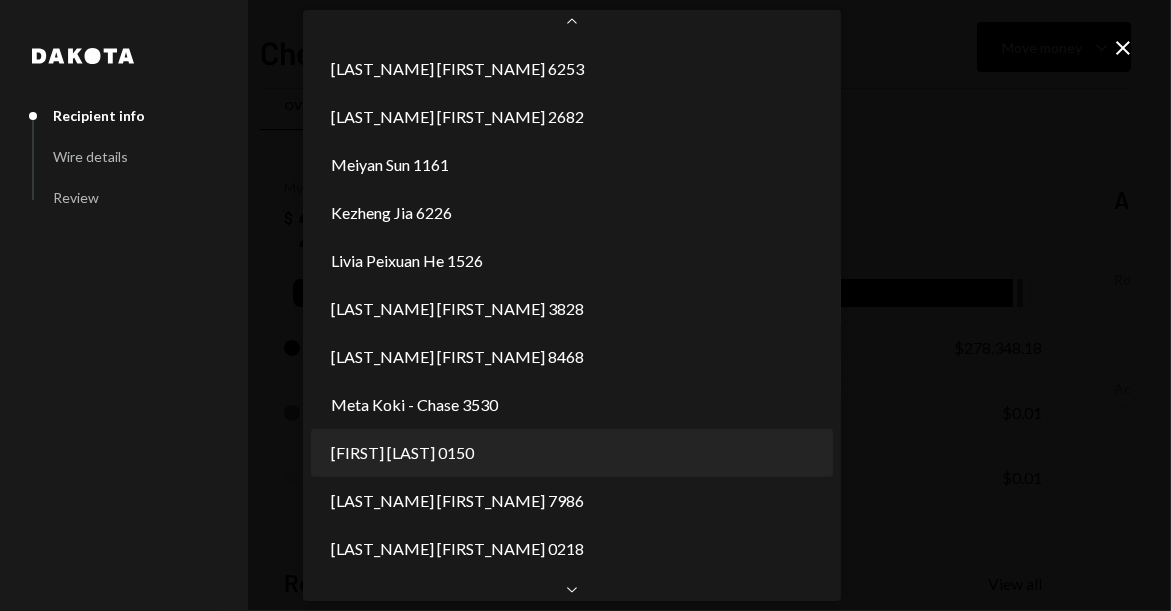 select on "**********" 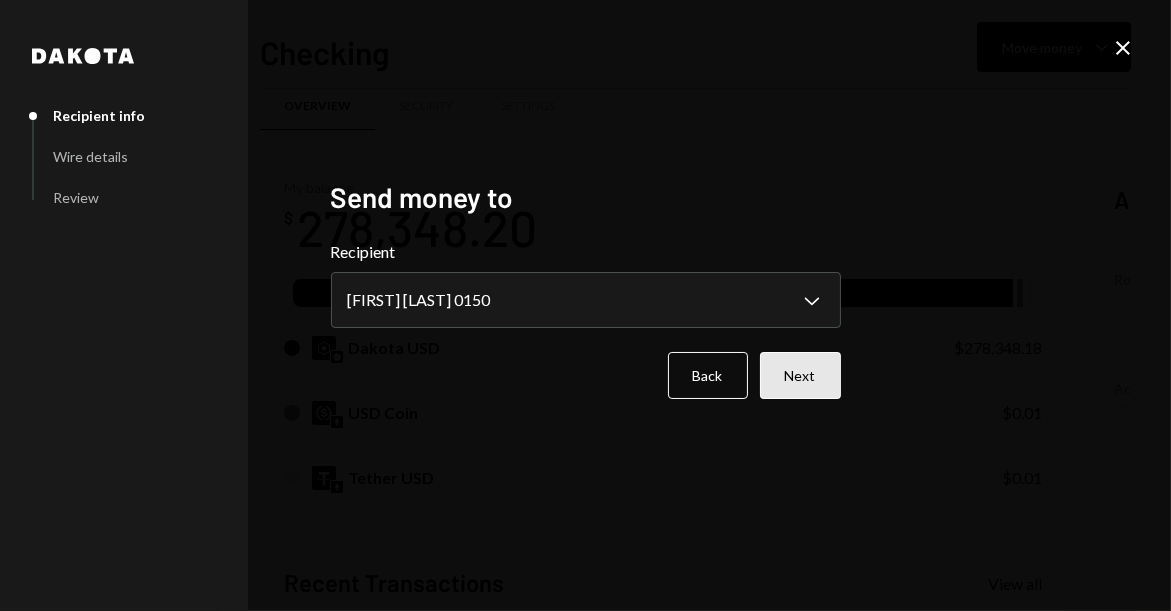 click on "Next" at bounding box center [800, 375] 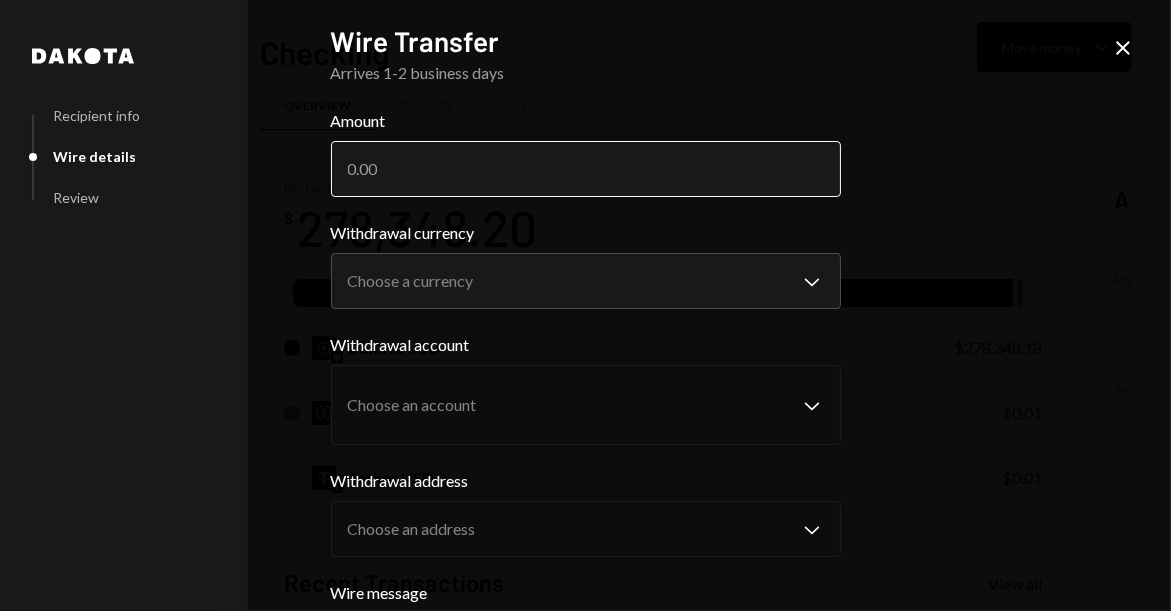 click on "Amount" at bounding box center (586, 169) 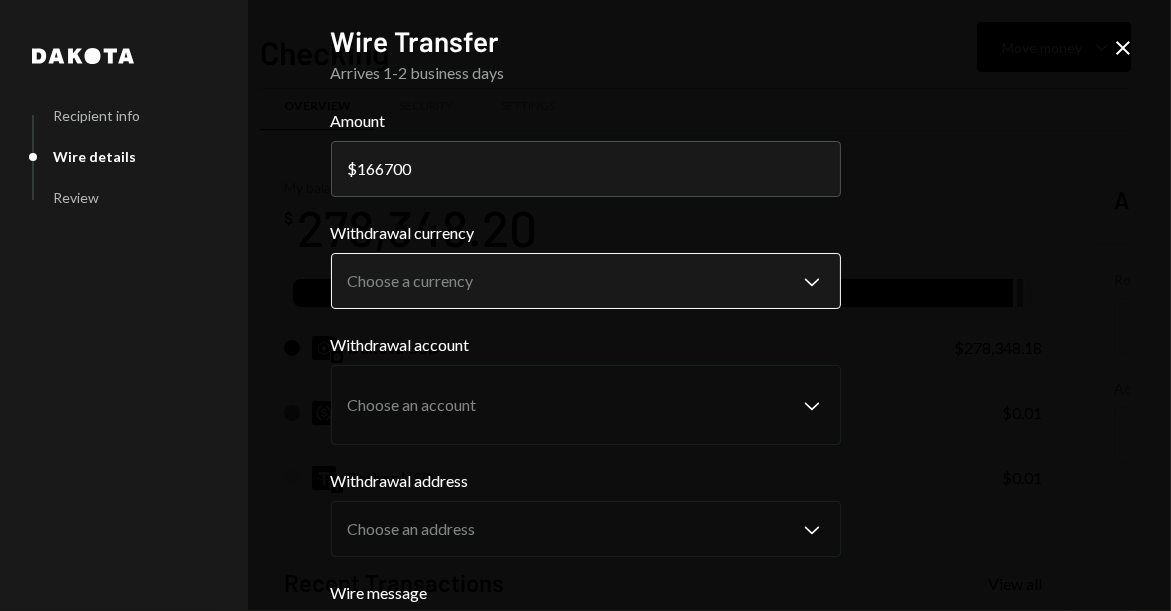 type on "166700" 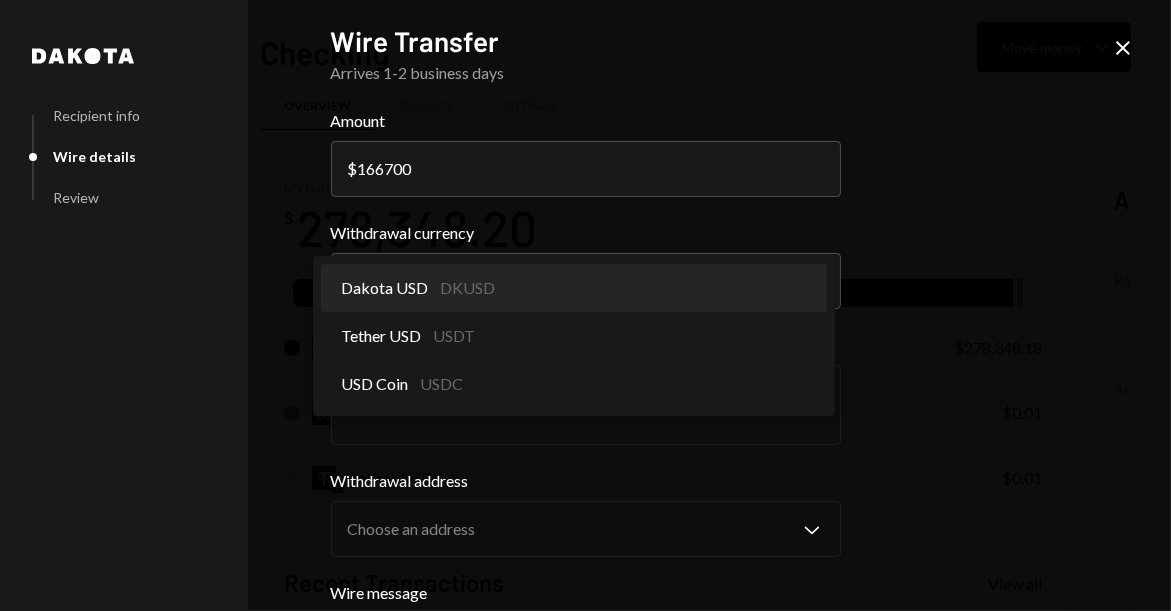 select on "*****" 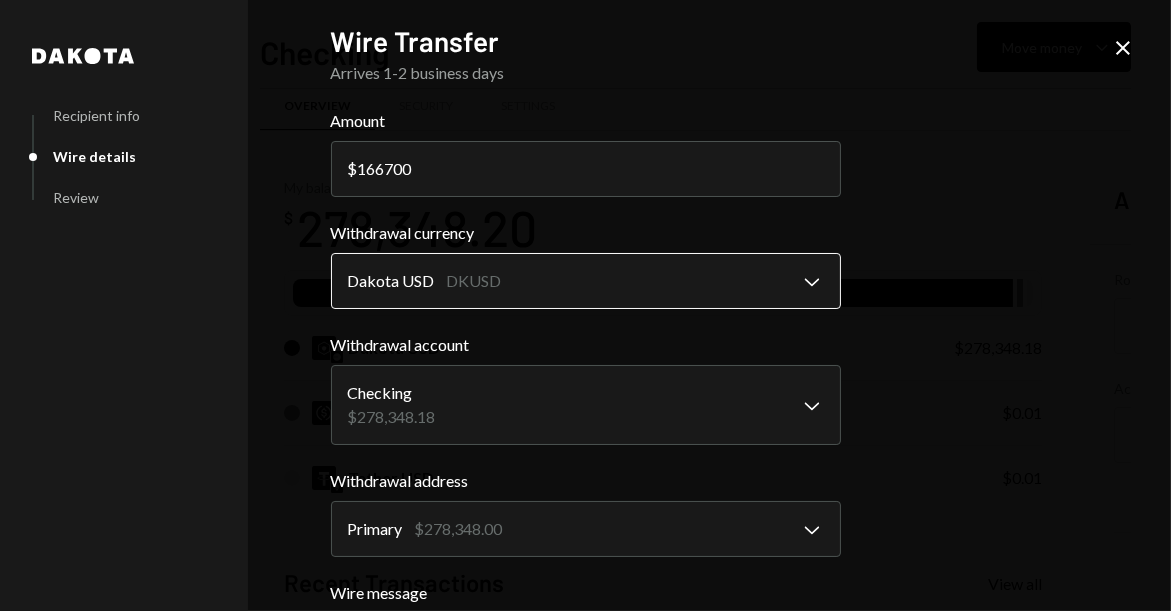 scroll, scrollTop: 295, scrollLeft: 0, axis: vertical 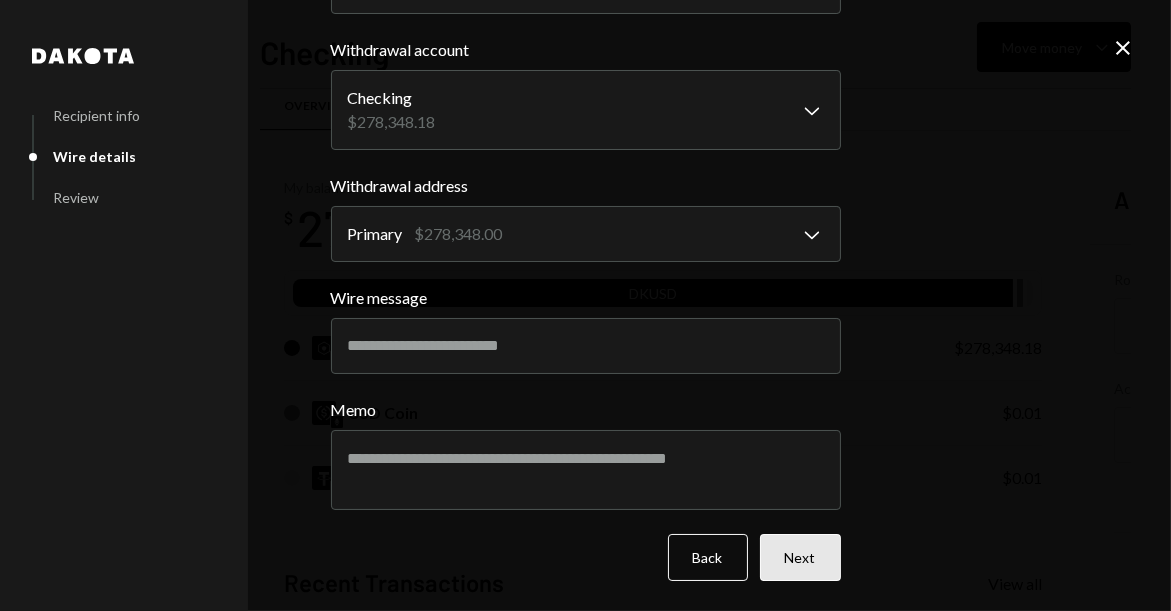 click on "Next" at bounding box center (800, 557) 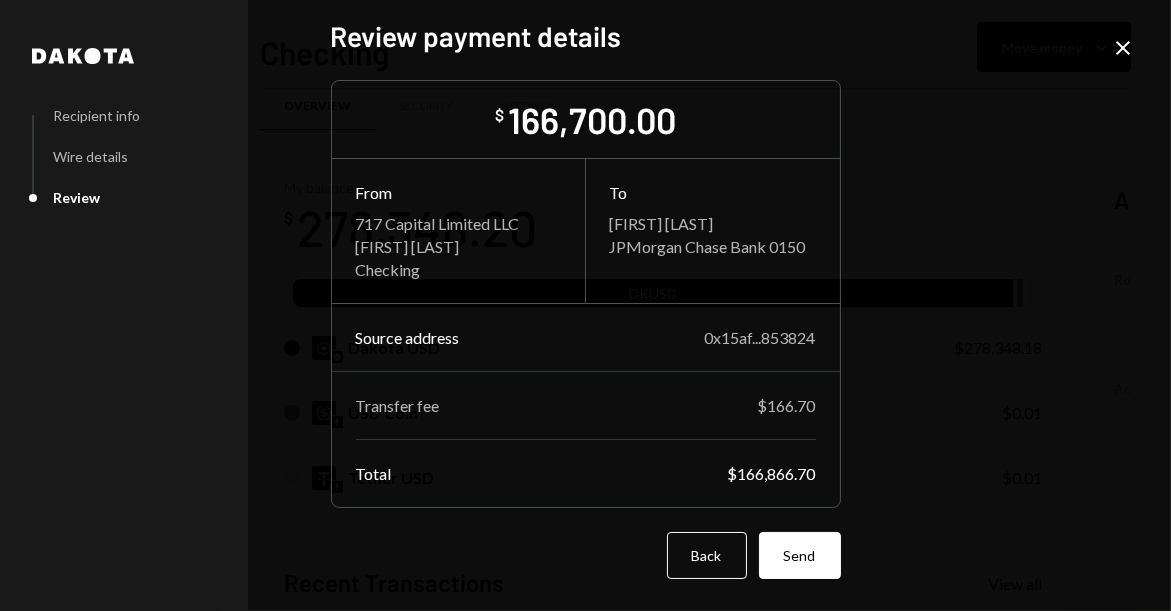 scroll, scrollTop: 4, scrollLeft: 0, axis: vertical 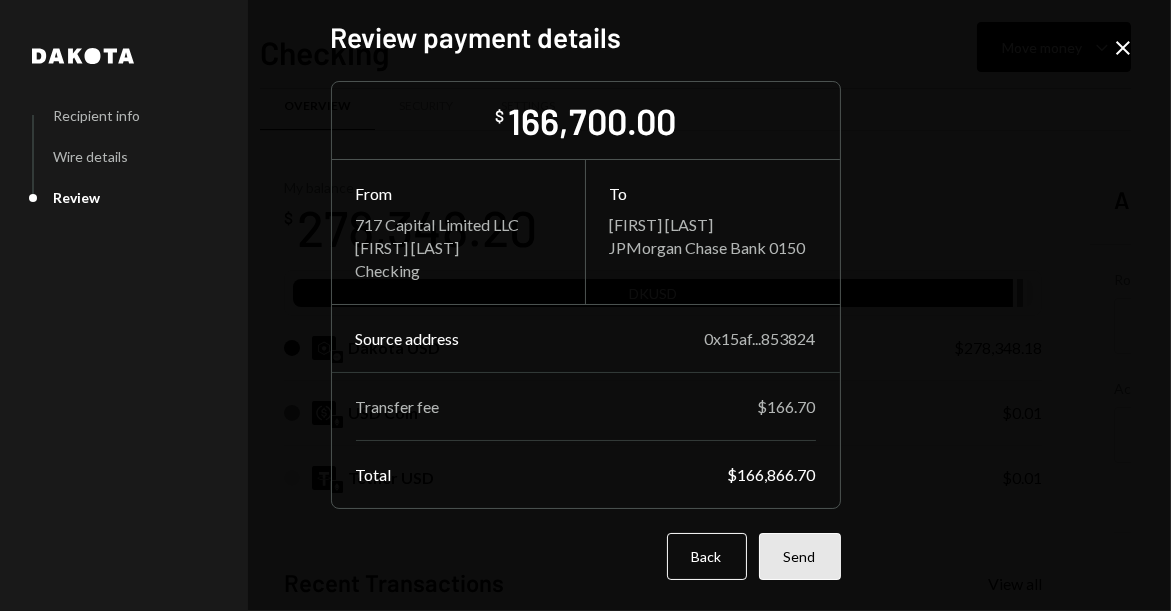 click on "Send" at bounding box center (800, 556) 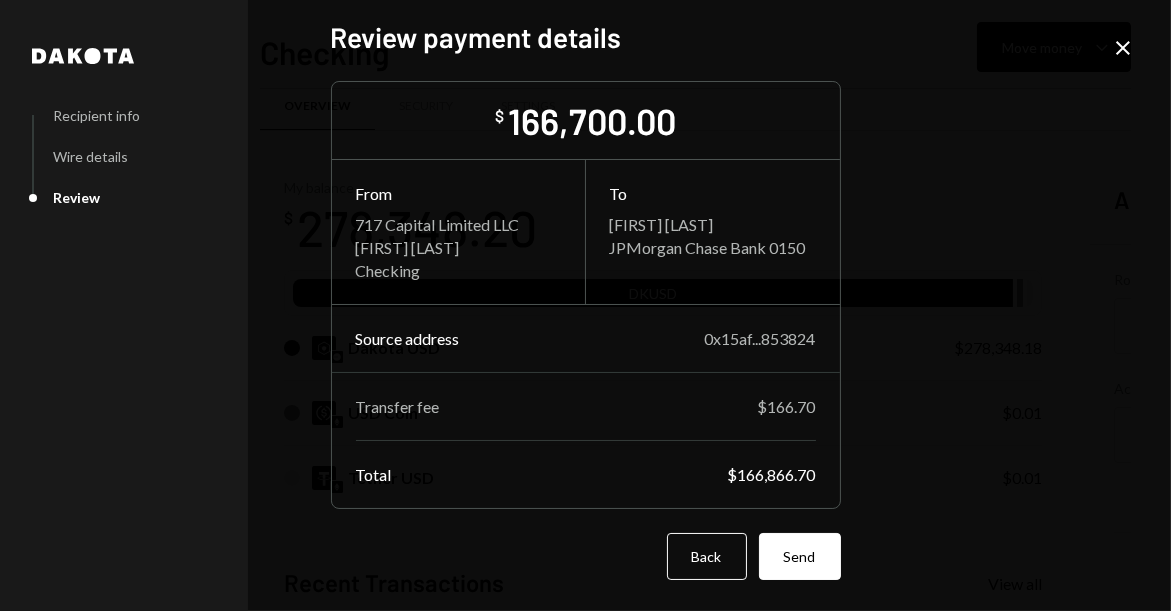 scroll, scrollTop: 0, scrollLeft: 0, axis: both 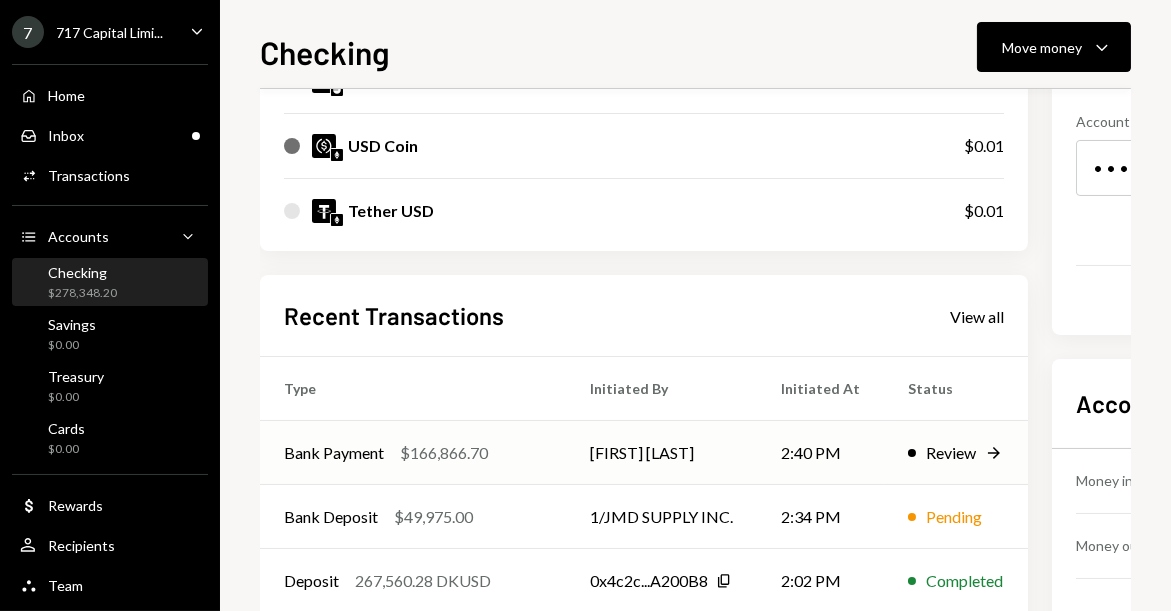 click on "Bank Payment $166,866.70" at bounding box center (413, 453) 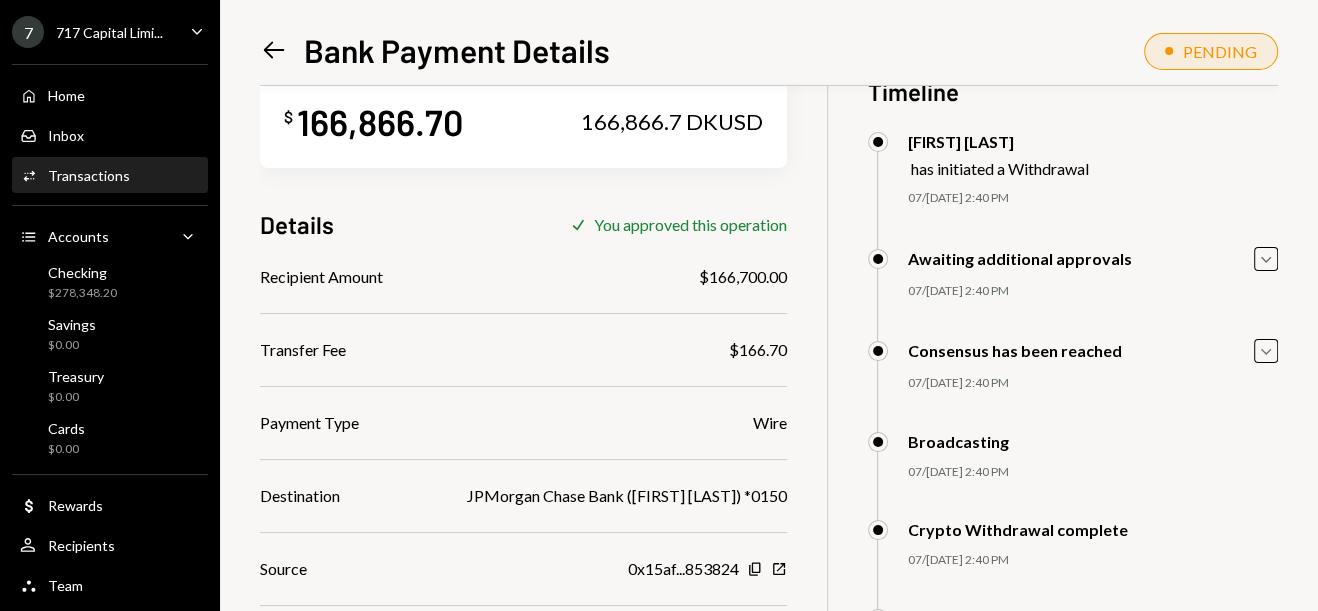 scroll, scrollTop: 0, scrollLeft: 0, axis: both 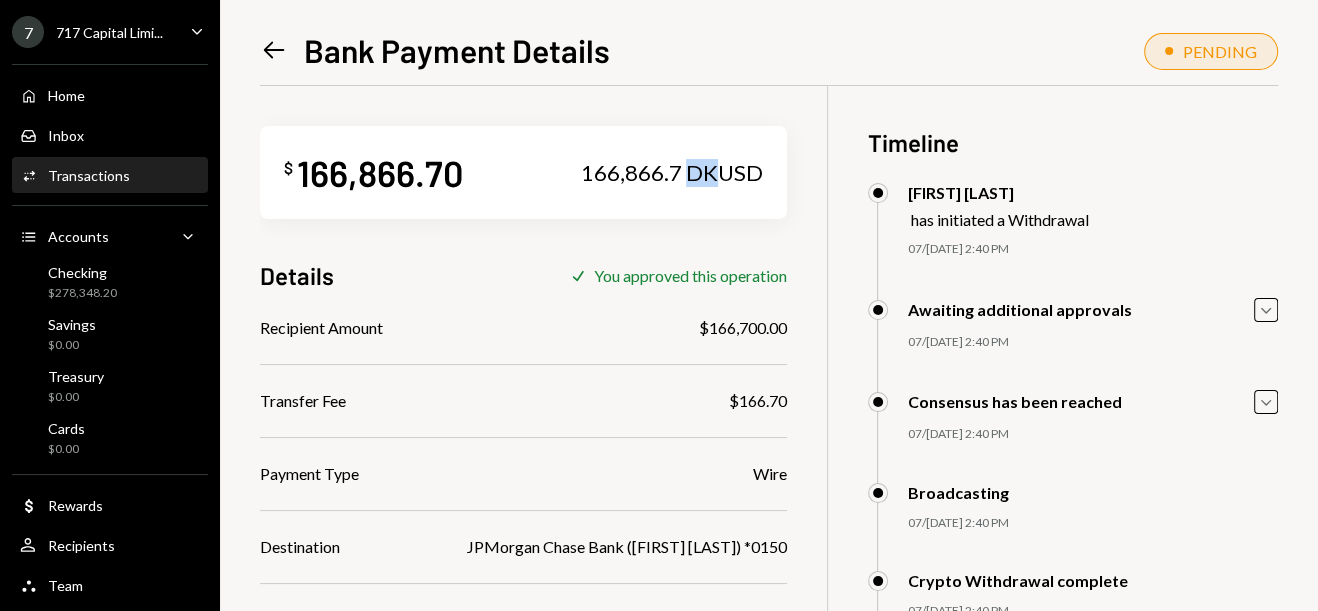 drag, startPoint x: 714, startPoint y: 173, endPoint x: 674, endPoint y: 172, distance: 40.012497 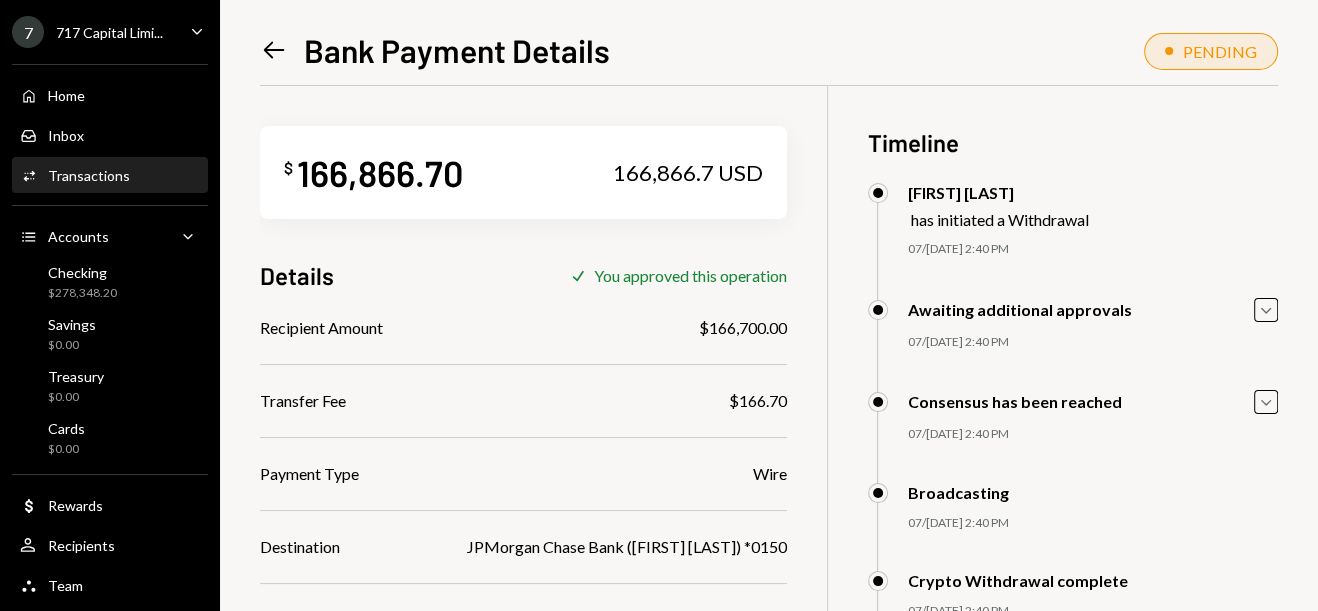 click on "Left Arrow Bank Payment Details PENDING $ 166,866.70 166,866.7  USD Details Check You   approved   this operation Recipient Amount $166,700.00 Transfer Fee $166.70 Payment Type Wire Destination JPMorgan Chase Bank ([FIRST] [LAST]) *0150 Source 0x15af...853824 Copy New Window Transaction ID 0x62e5...ad95e1 Copy New Window Payment Receipt Download   Download Timeline [FIRST] [LAST] has initiated a Withdrawal 07/[DATE] 2:40 PM [FIRST] [LAST] Approved [FIRST] [LAST] Approved Awaiting additional approvals Caret Down 07/[DATE] 2:40 PM [FIRST] [LAST] Approved [FIRST] [LAST] Approved Consensus has been reached Caret Down 07/[DATE] 2:40 PM [FIRST] [LAST] Approved [FIRST] [LAST] Approved Broadcasting 07/[DATE] 2:40 PM [FIRST] [LAST] Approved [FIRST] [LAST] Approved Crypto Withdrawal complete 07/[DATE] 2:40 PM [FIRST] [LAST] Approved [FIRST] [LAST] Approved USD Payment PENDING [FIRST] [LAST] Approved [FIRST] [LAST] Awaiting Review [FIRST] [LAST] Approved" at bounding box center [769, 305] 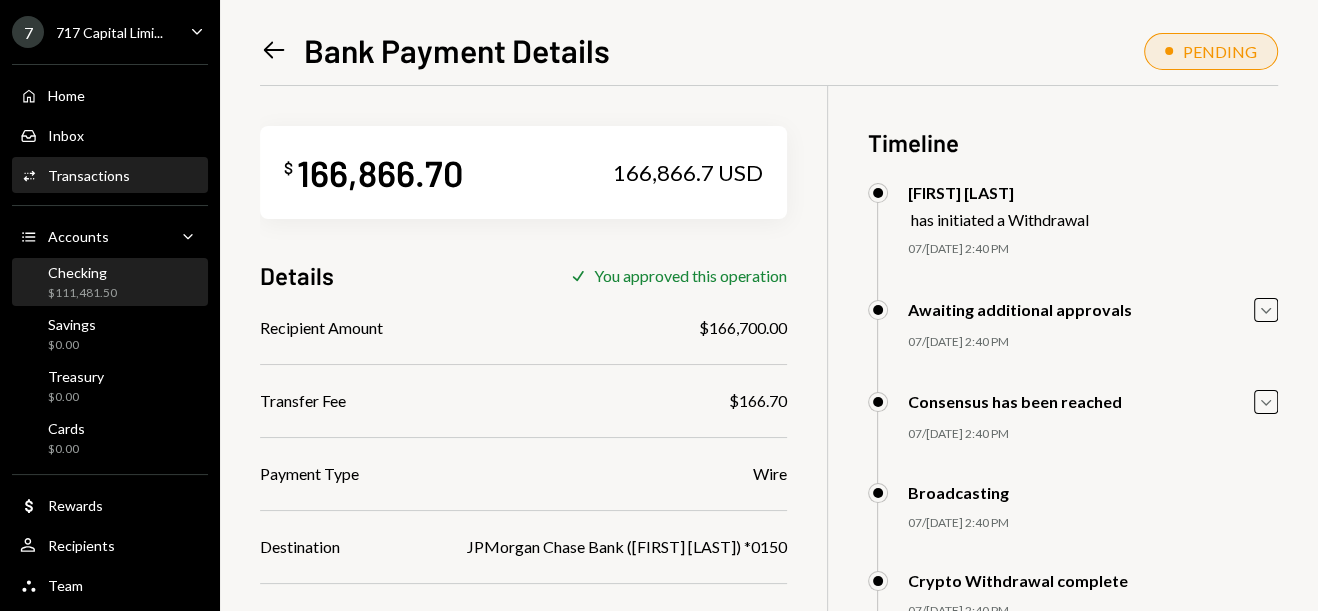 click on "Checking $111,481.50" at bounding box center [110, 283] 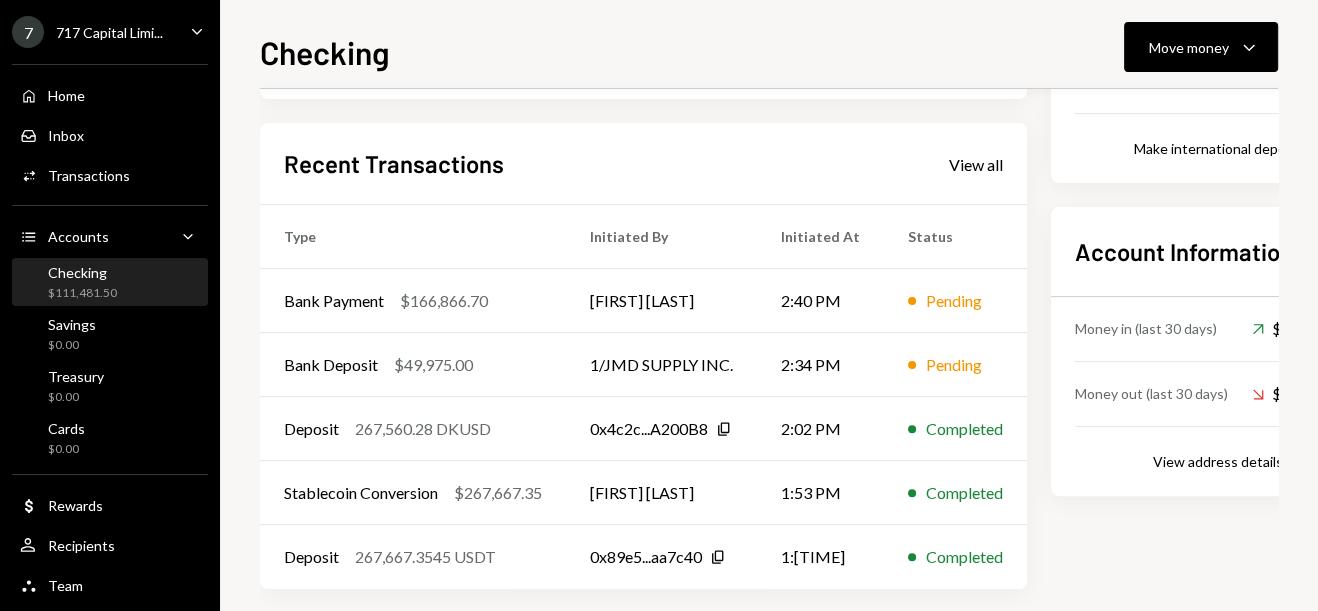 scroll, scrollTop: 458, scrollLeft: 0, axis: vertical 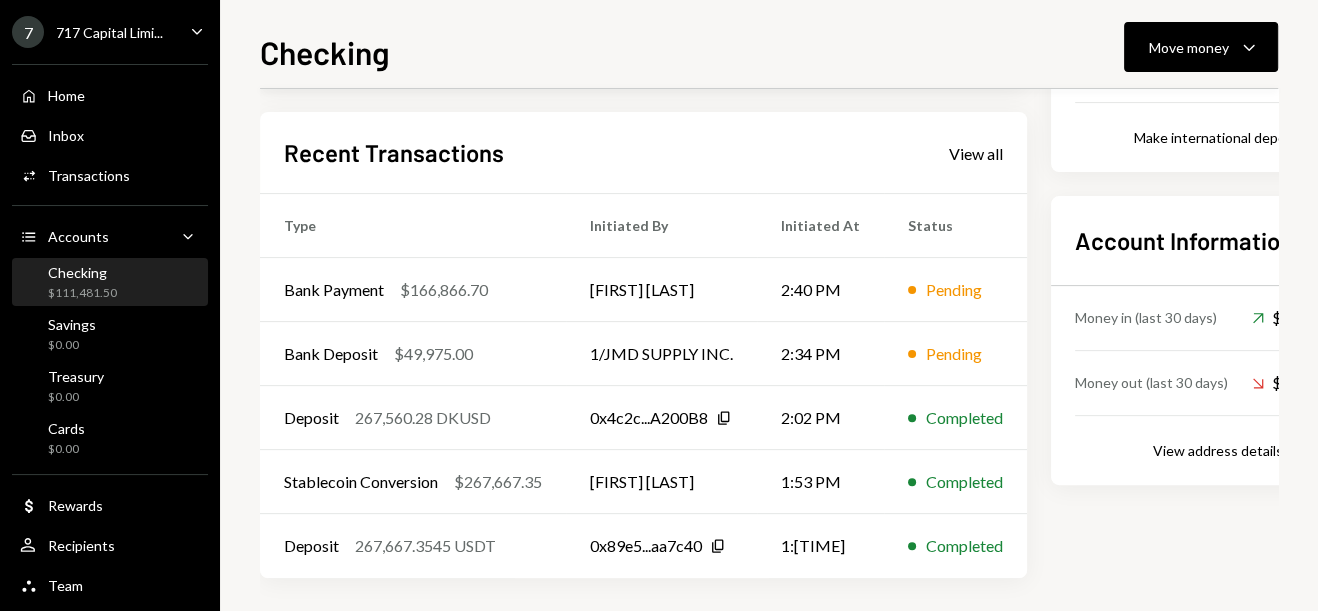 click on "Checking Move money Caret Down Overview Security Settings My balance $ 111,481.50 DKUSD Dakota USD $111,481.48 USD Coin $0.01 Tether USD $0.01 Recent Transactions View all Type Initiated By Initiated At Status Bank Payment $166,866.70 [FIRST] [LAST] 2:40 PM Pending Bank Deposit $49,975.00 1/JMD SUPPLY INC. 2:34 PM Pending Deposit 267,560.28  DKUSD 0x4c2c...A200B8 Copy 2:02 PM Completed Stablecoin Conversion $267,667.35 [FIRST] [LAST] 1:53 PM Completed Deposit 267,667.3545  USDT 0x89e5...aa7c40 Copy 1:49 PM Completed Account Details Routing Number 101019644 Copy Account Number • • • • • • • •  3241 Show Copy View more details Right Arrow Make international deposit Right Arrow Account Information Money in (last 30 days) Up Right Arrow $17,612,441.59 Money out (last 30 days) Down Right Arrow $17,509,738.05 View address details Right Arrow" at bounding box center [769, 305] 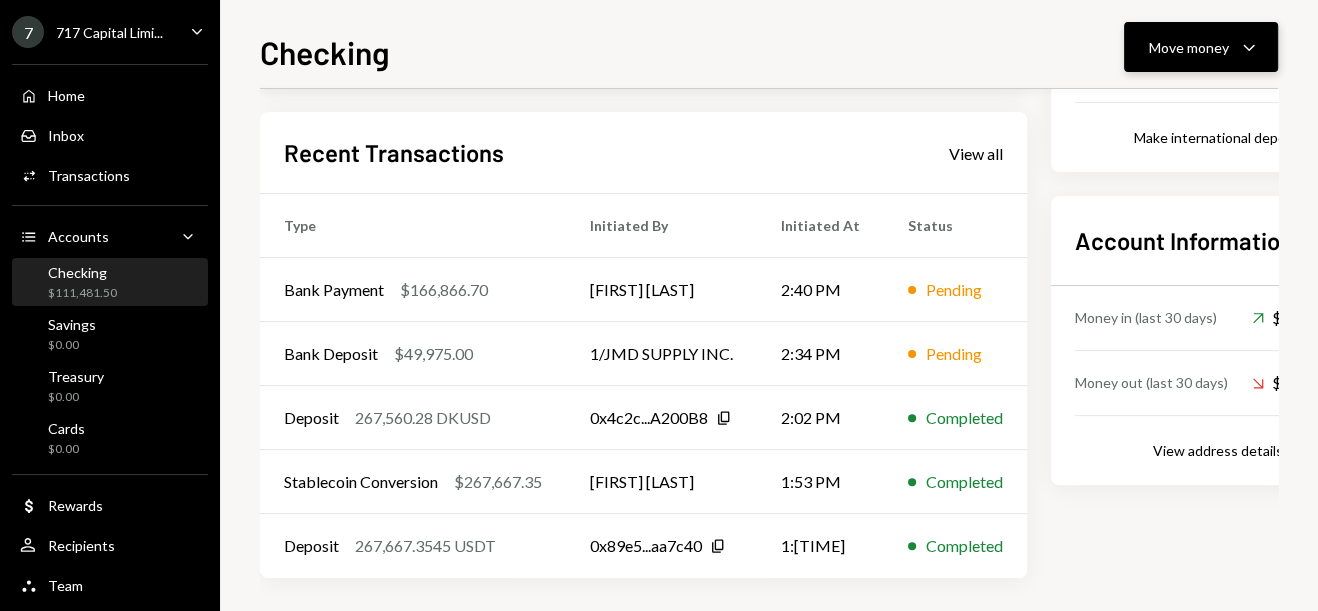 click on "Move money" at bounding box center [1189, 47] 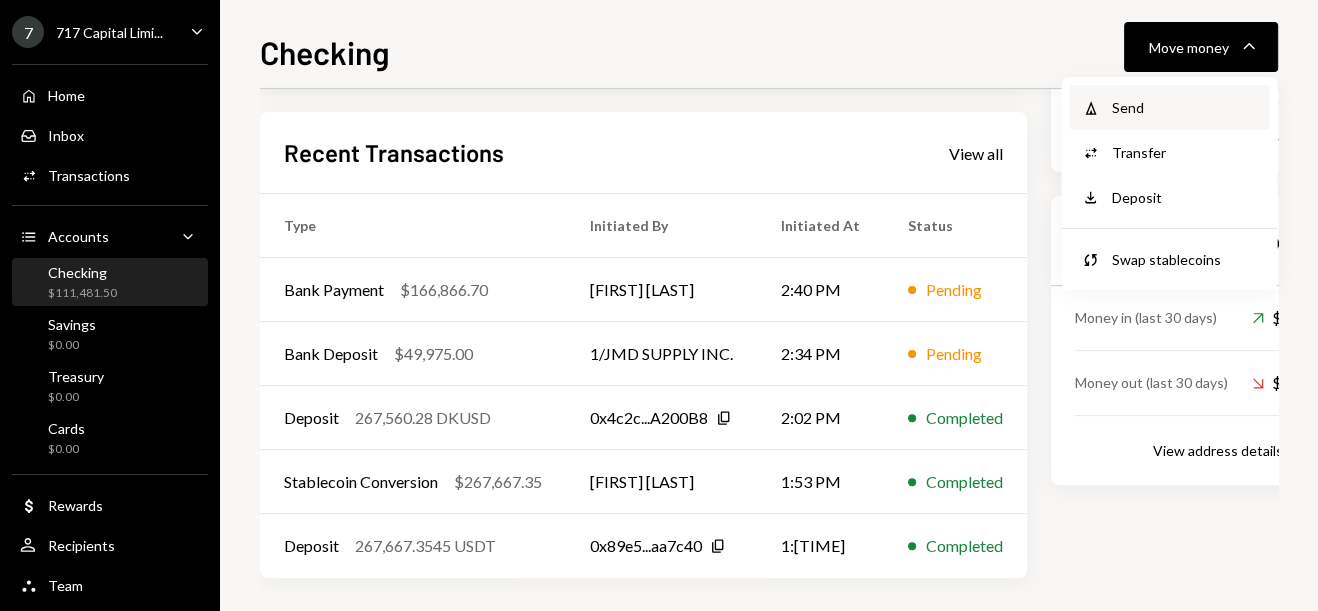 click on "Send" at bounding box center [1184, 107] 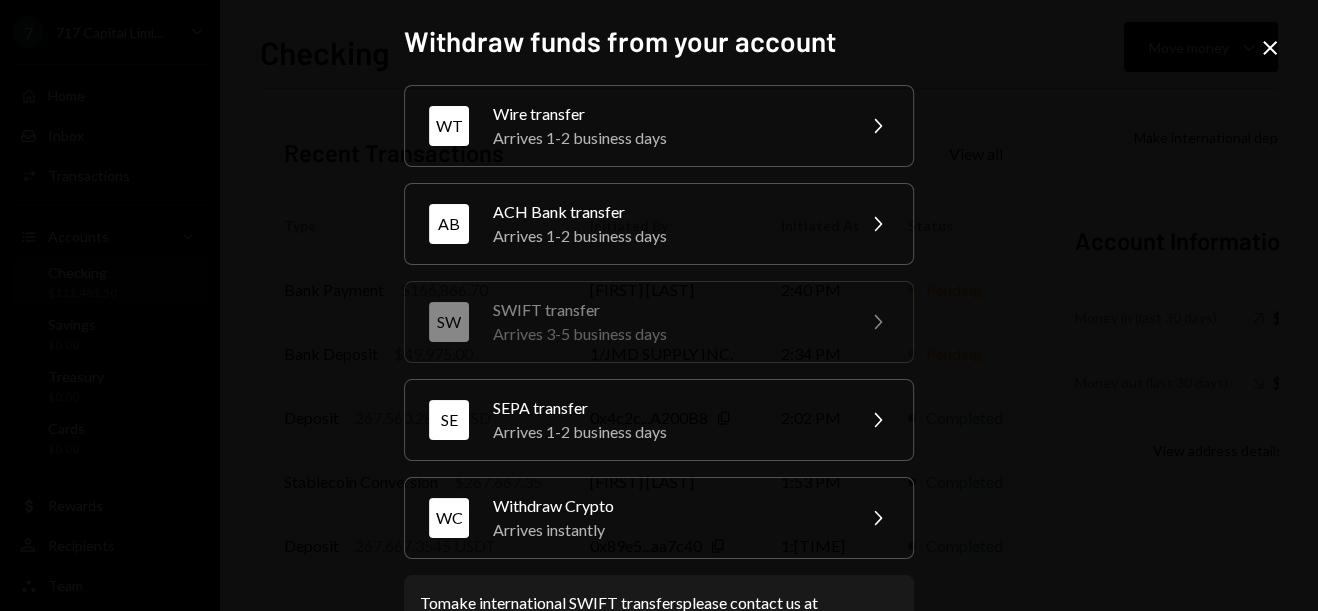 type 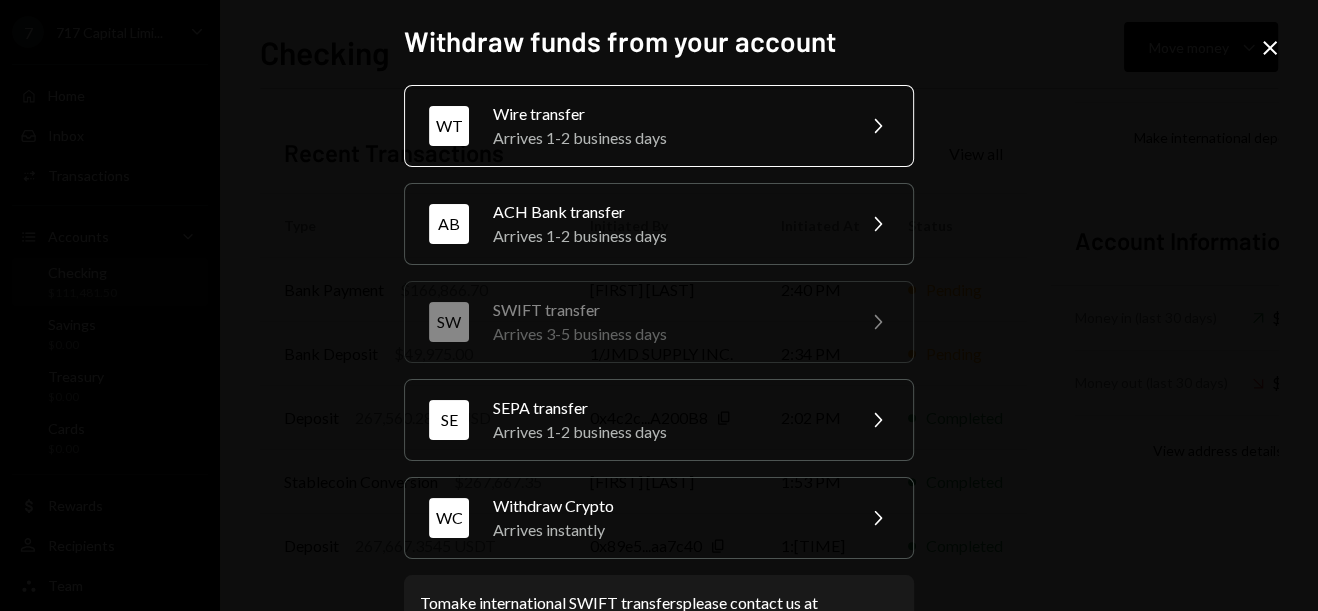 click on "Arrives 1-2 business days" at bounding box center (667, 138) 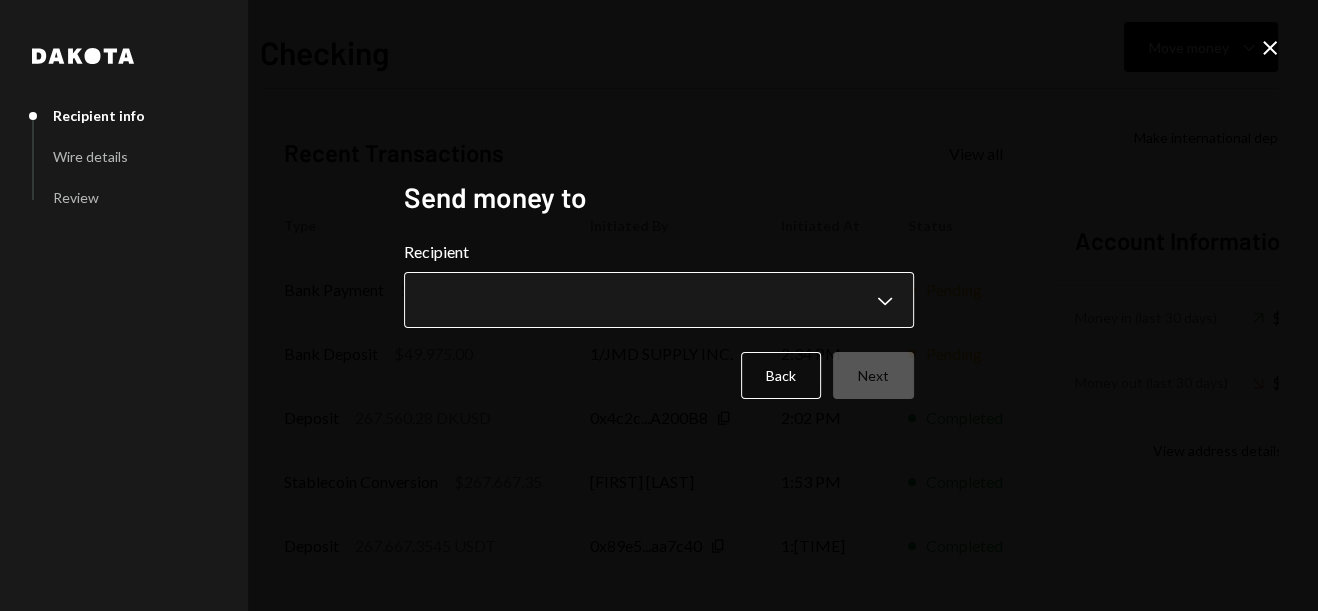 click on "7 717 Capital Limi... Caret Down Home Home Inbox Inbox Activities Transactions Accounts Accounts Caret Down Checking $111,481.50 Savings $0.00 Treasury $0.00 Cards $0.00 Dollar Rewards User Recipients Team Team Checking Move money Caret Down Overview Security Settings My balance $ 111,481.50 DKUSD Dakota USD $111,481.48 USD Coin $0.01 Tether USD $0.01 Recent Transactions View all Type Initiated By Initiated At Status Bank Payment $166,866.70 [FIRST] [LAST] 2:40 PM Pending Bank Deposit $49,975.00 1/JMD SUPPLY INC. 2:34 PM Pending Deposit 267,560.28  DKUSD 0x4c2c...A200B8 Copy 2:02 PM Completed Stablecoin Conversion $267,667.35 [FIRST] [LAST] 1:53 PM Completed Deposit 267,667.3545  USDT 0x89e5...aa7c40 Copy 1:49 PM Completed Account Details Routing Number 101019644 Copy Account Number • • • • • • • •  3241 Show Copy View more details Right Arrow Make international deposit Right Arrow Account Information Money in (last 30 days) Up Right Arrow $17,612,441.59 Money out (last 30 days) Down Right Arrow" at bounding box center [659, 305] 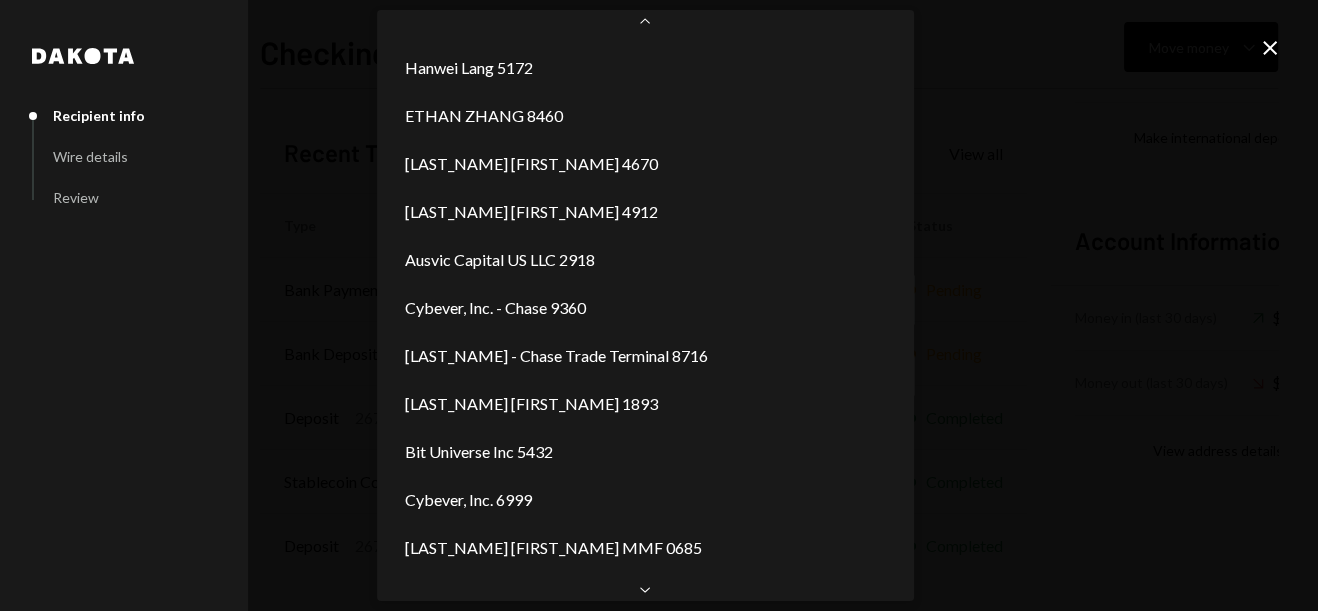 scroll, scrollTop: 1535, scrollLeft: 0, axis: vertical 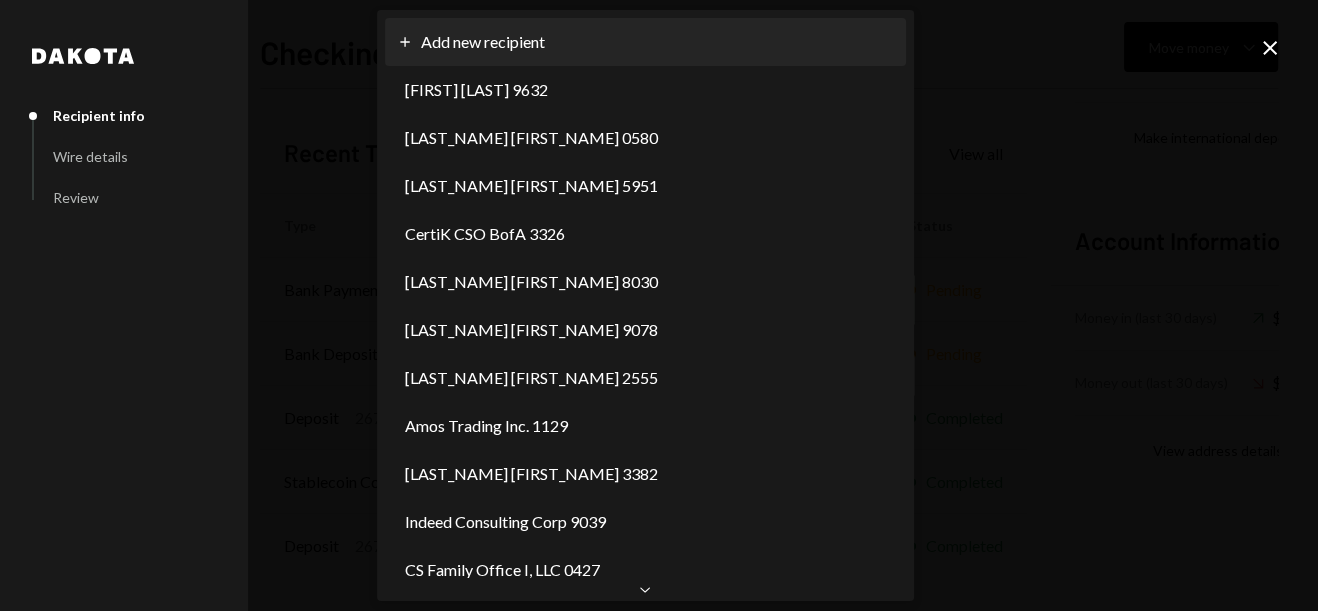 select on "**********" 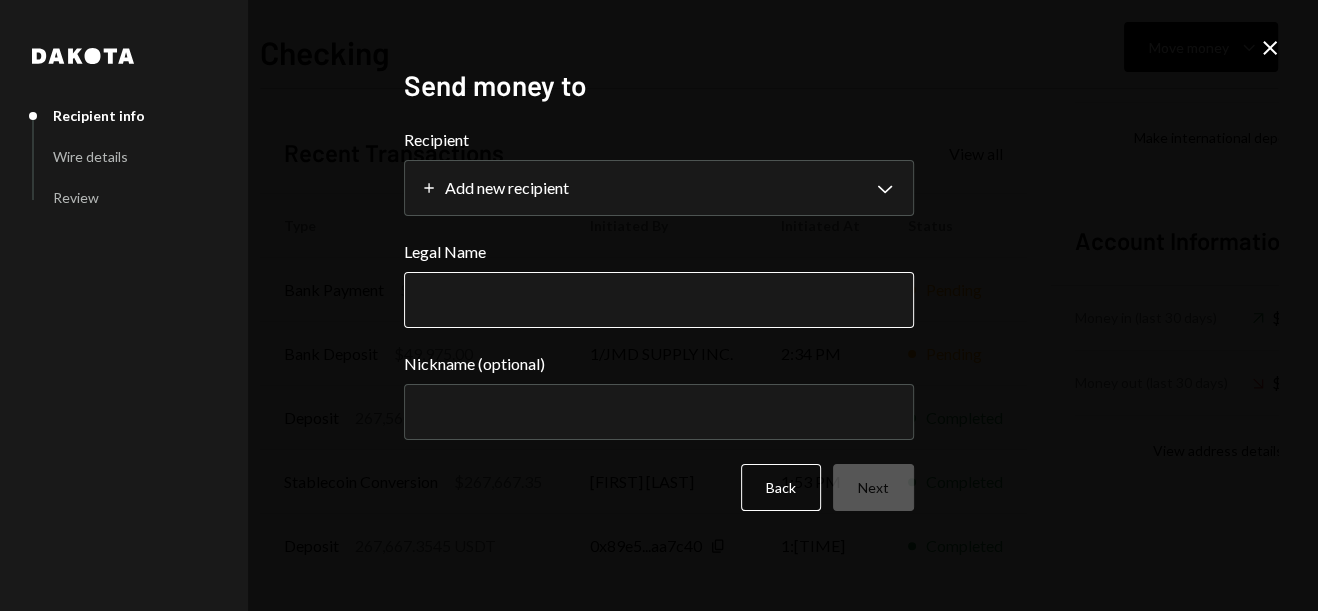 click on "Legal Name" at bounding box center [659, 300] 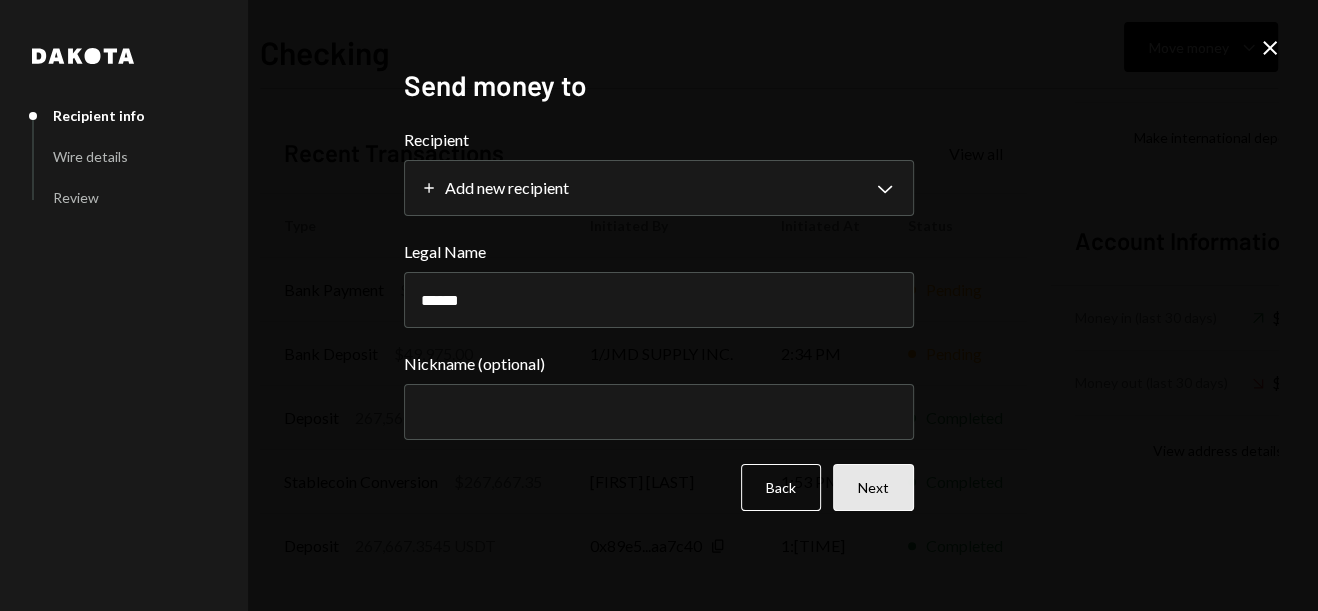 type on "******" 